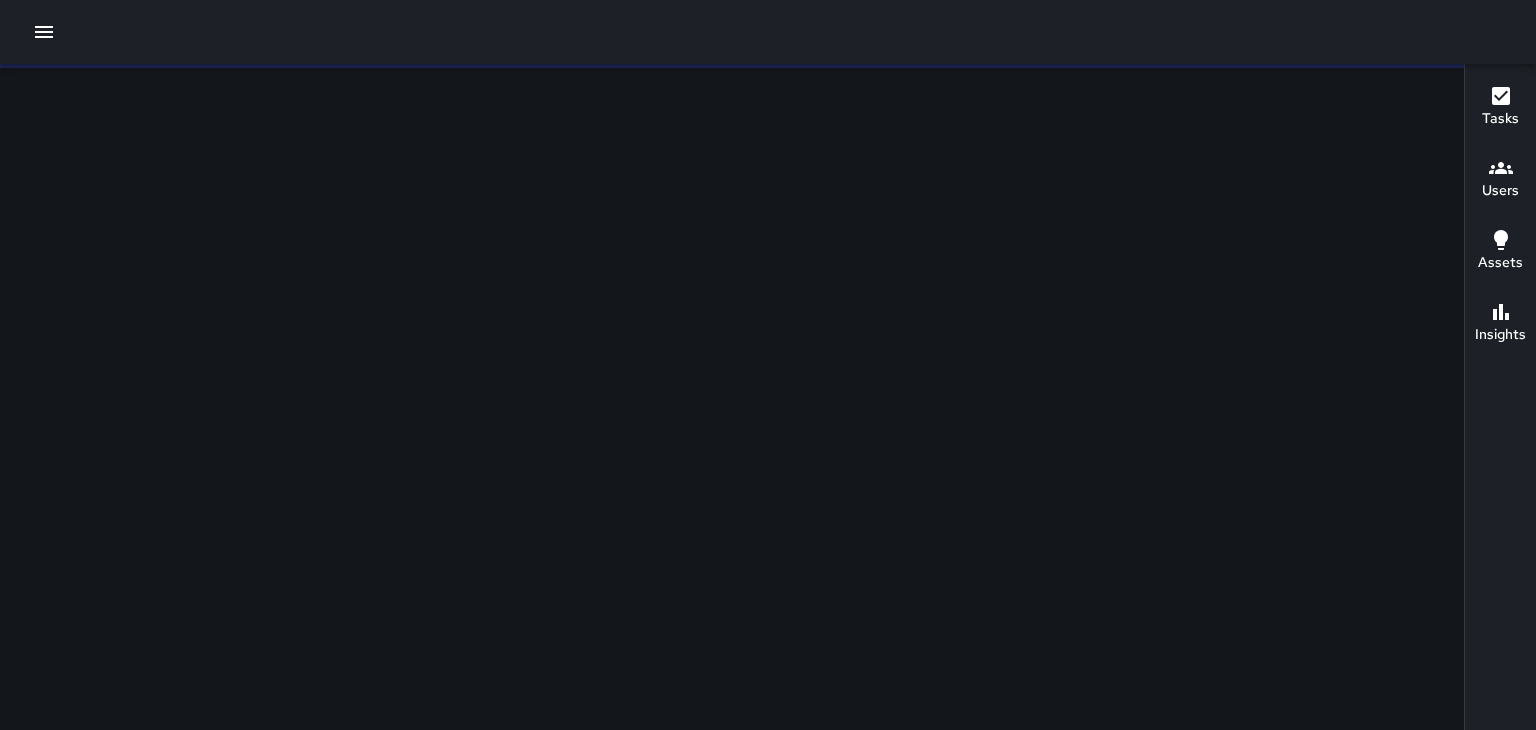 scroll, scrollTop: 0, scrollLeft: 0, axis: both 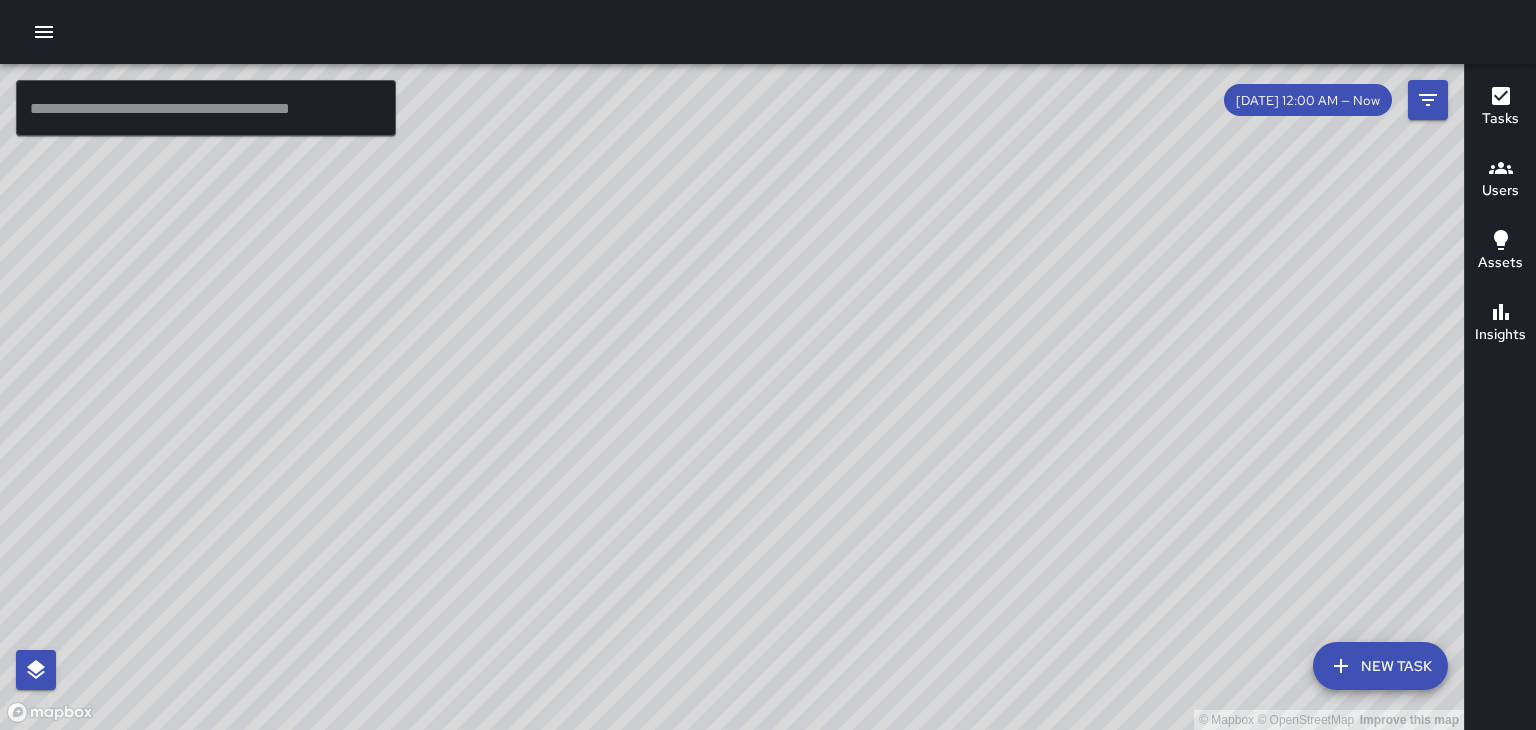 click on "Users" at bounding box center (1500, 191) 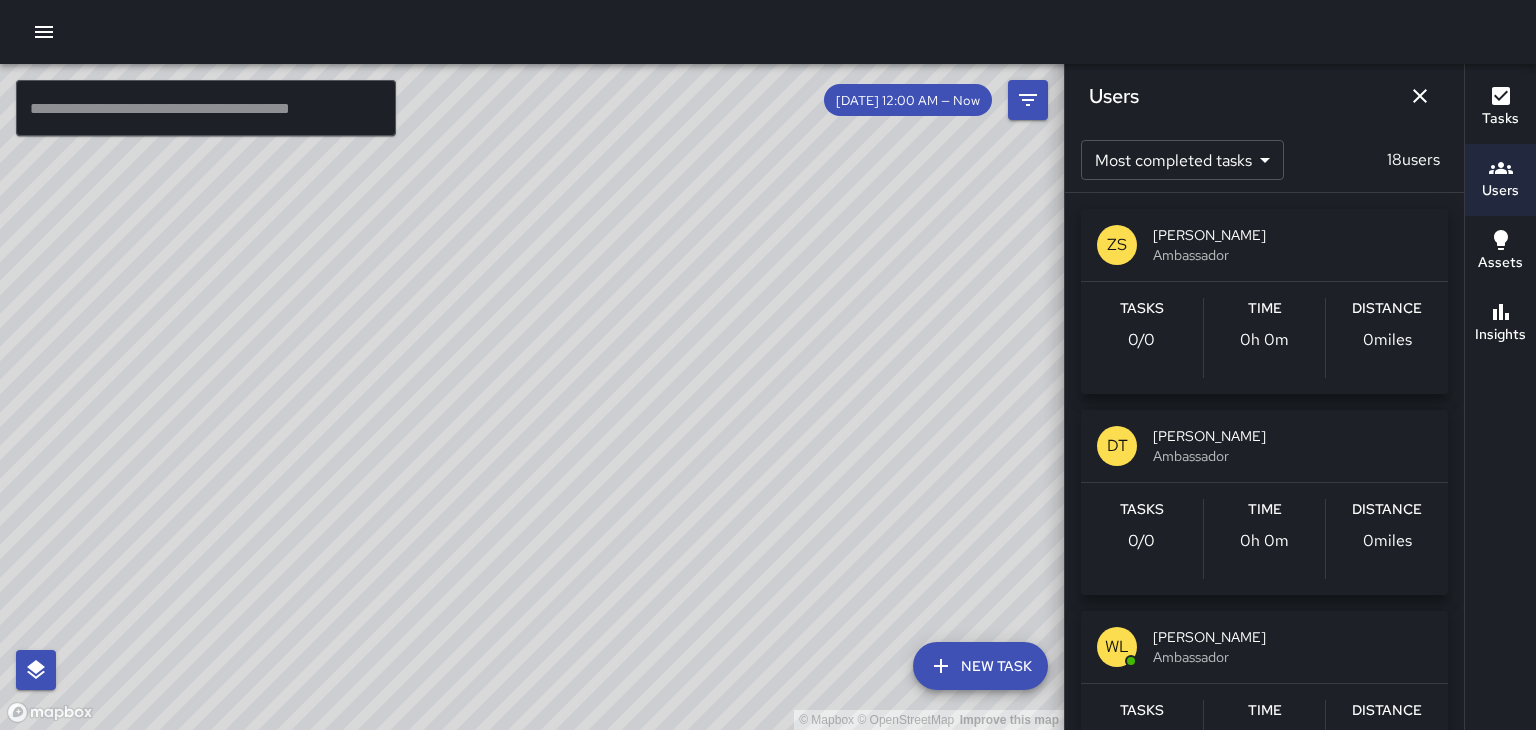 click on "[PERSON_NAME]" at bounding box center [1292, 436] 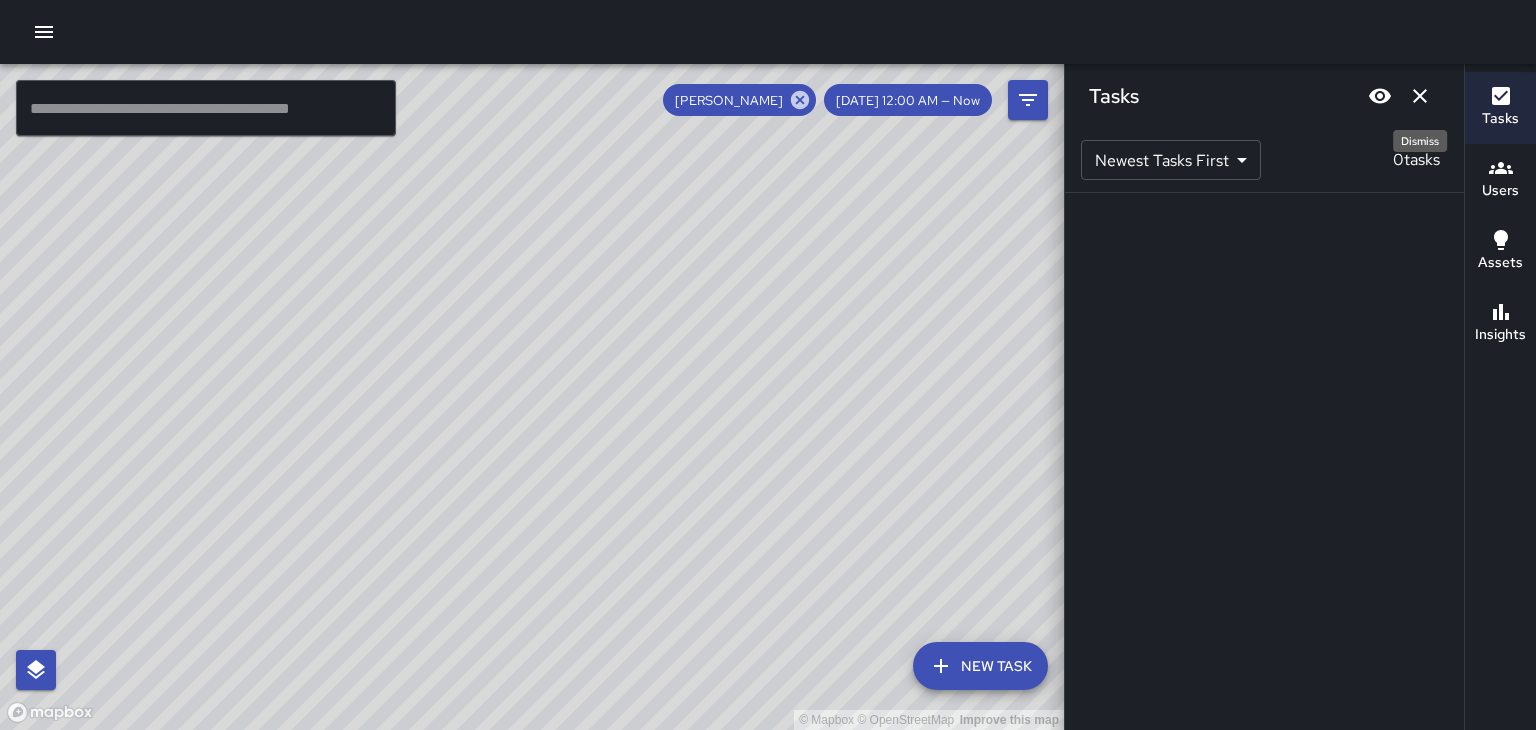 click 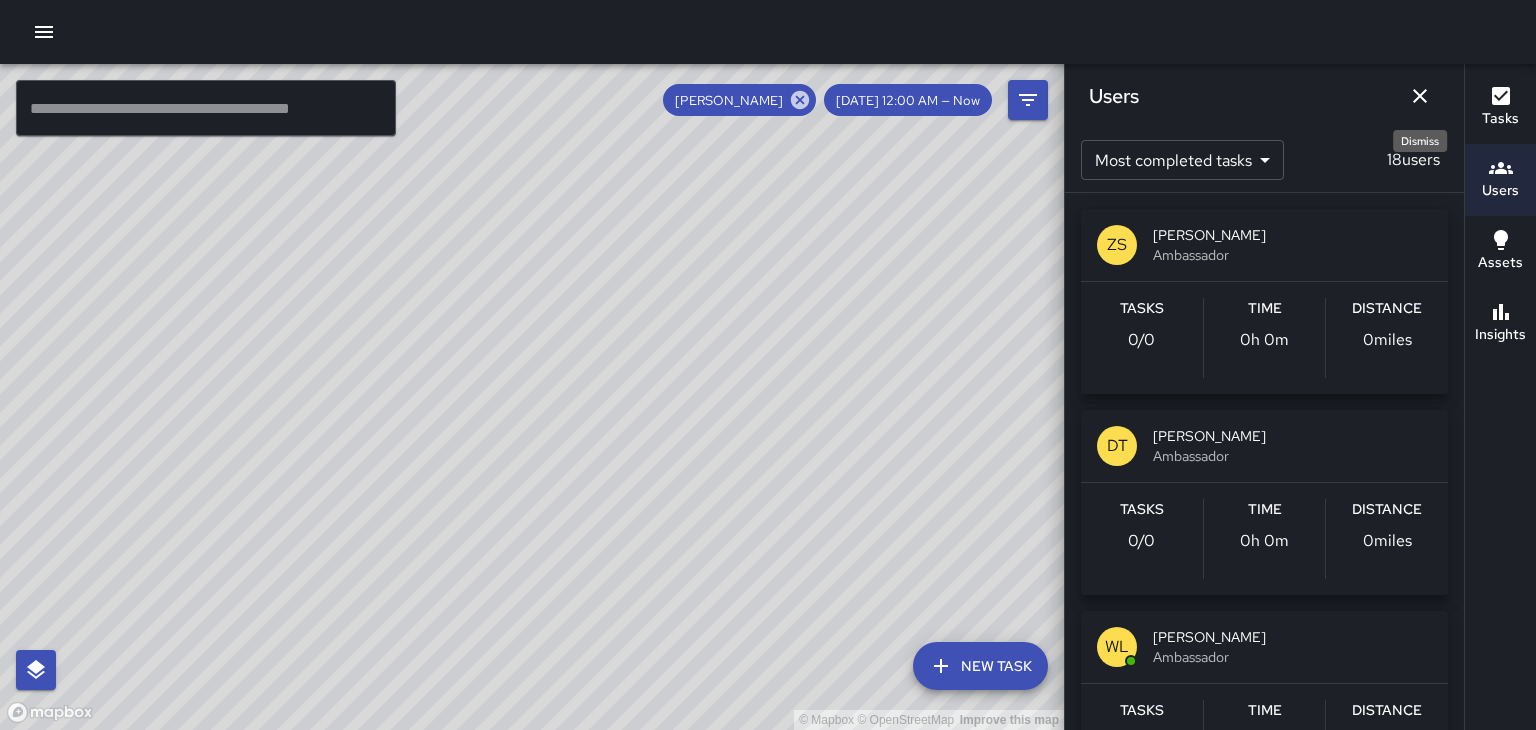 click on "[PERSON_NAME]" at bounding box center (1292, 235) 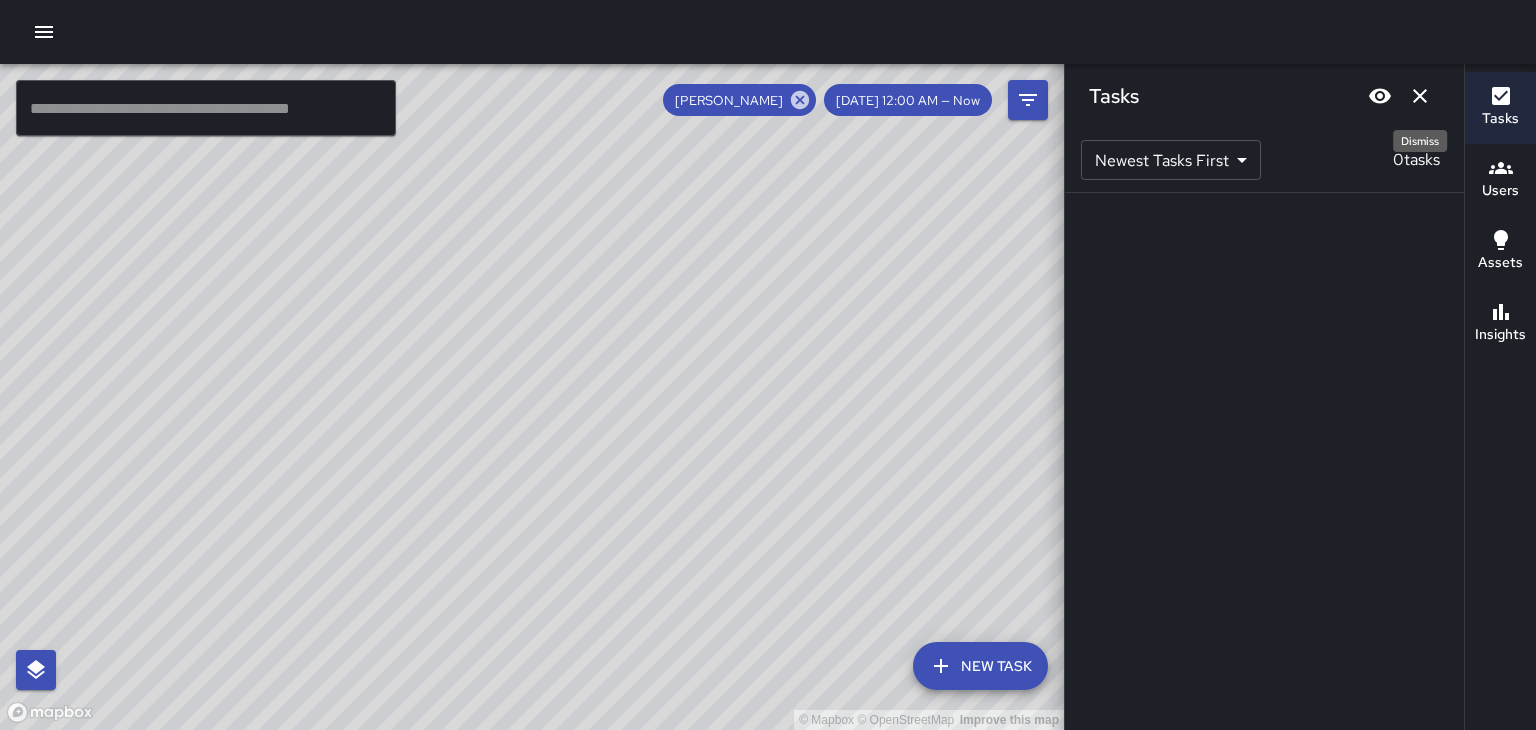 click 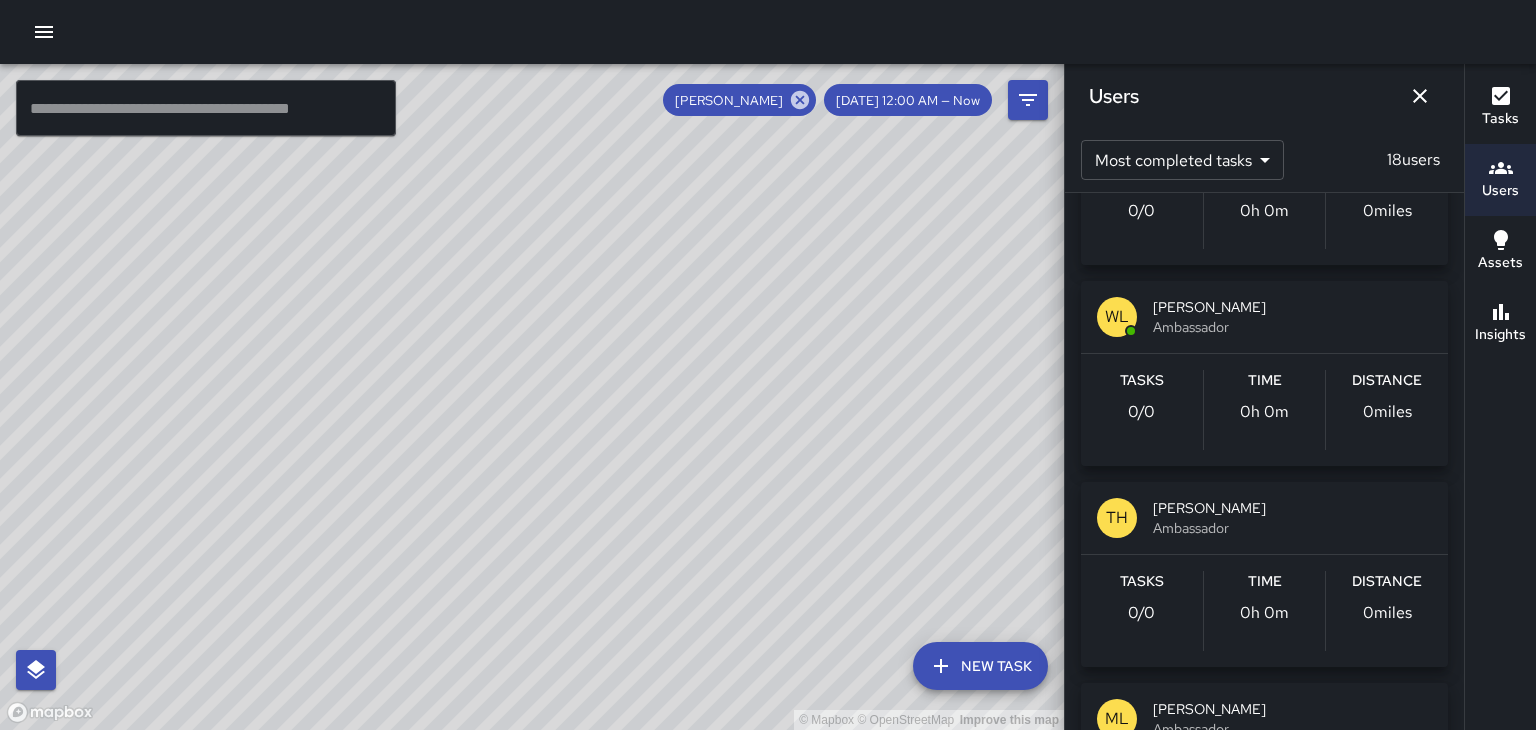 scroll, scrollTop: 329, scrollLeft: 0, axis: vertical 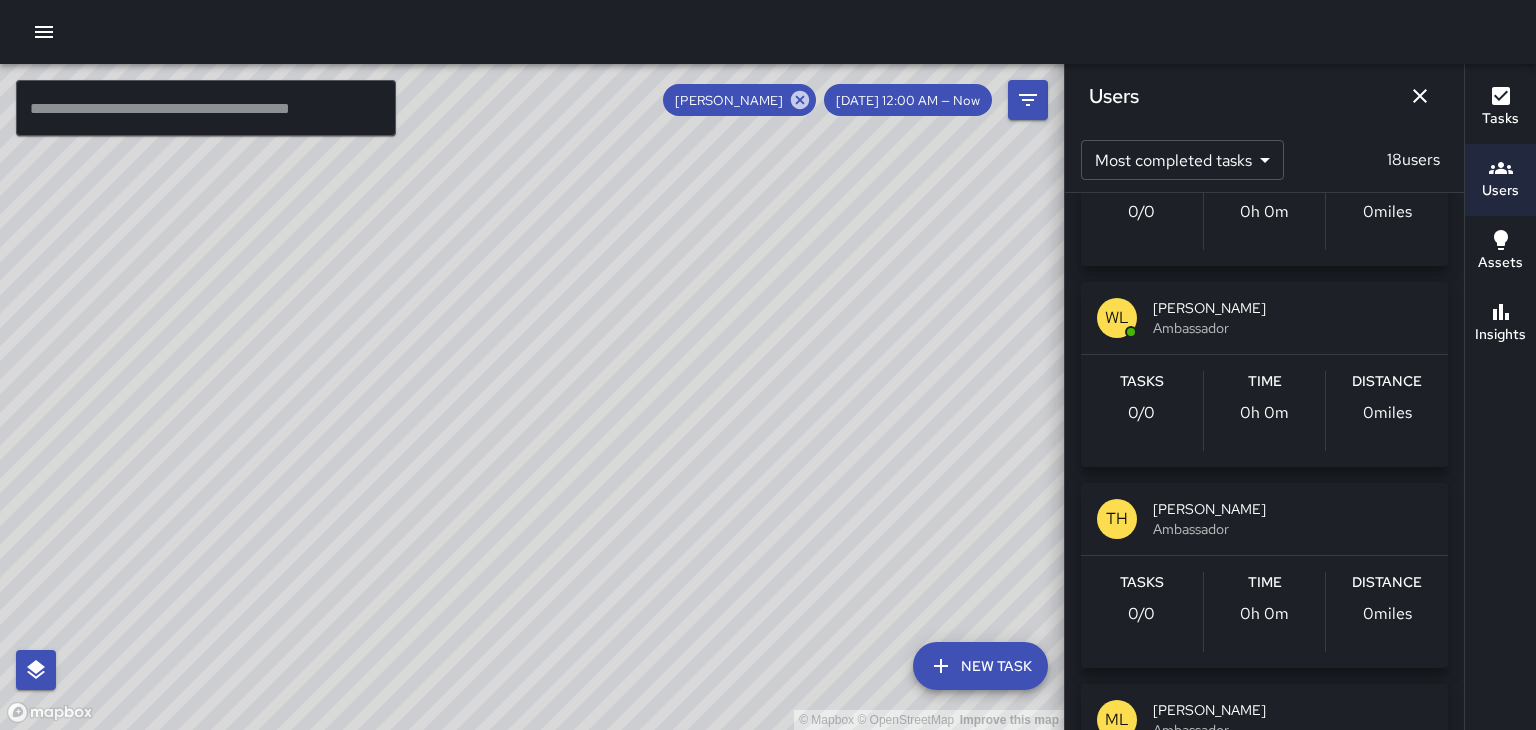 click on "[PERSON_NAME]" at bounding box center [1292, 308] 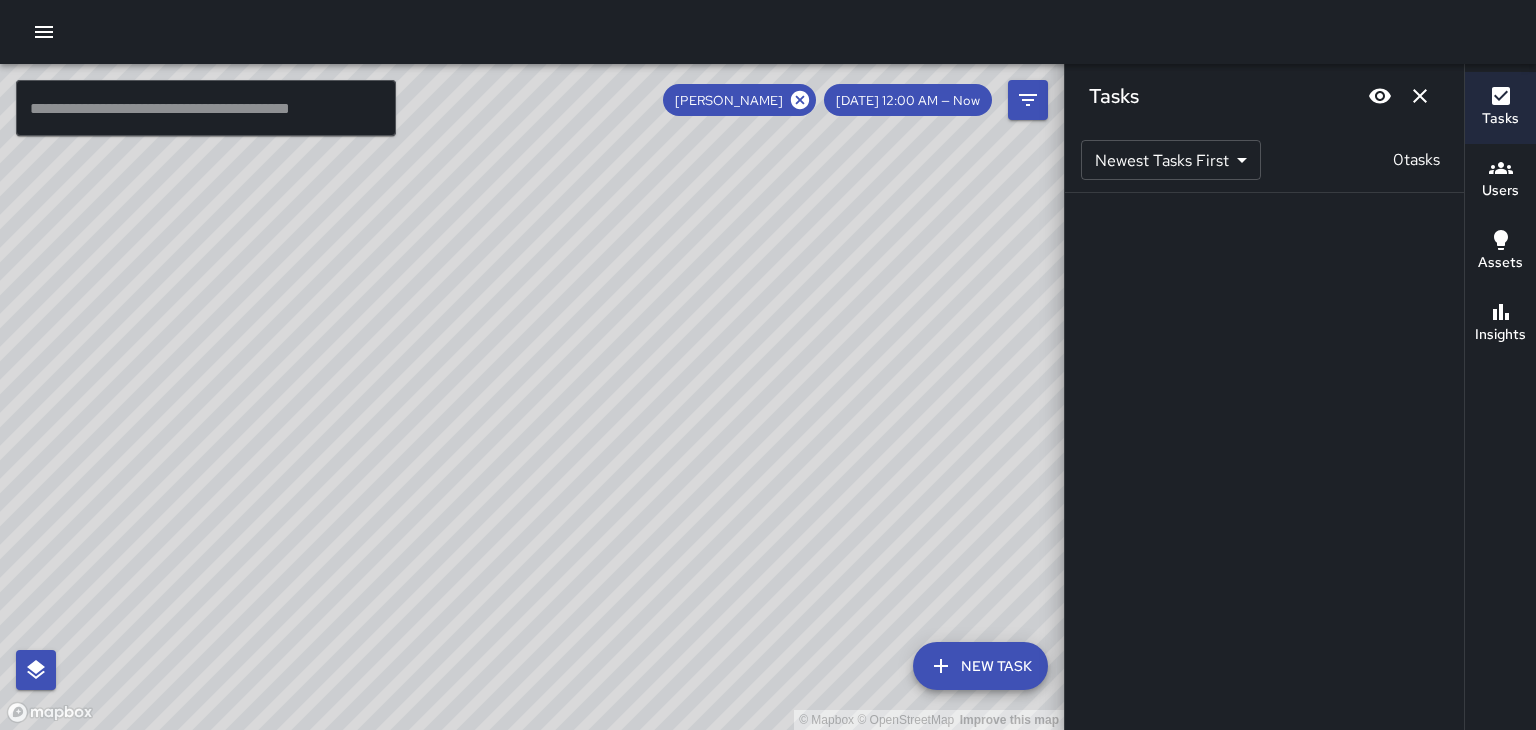 click 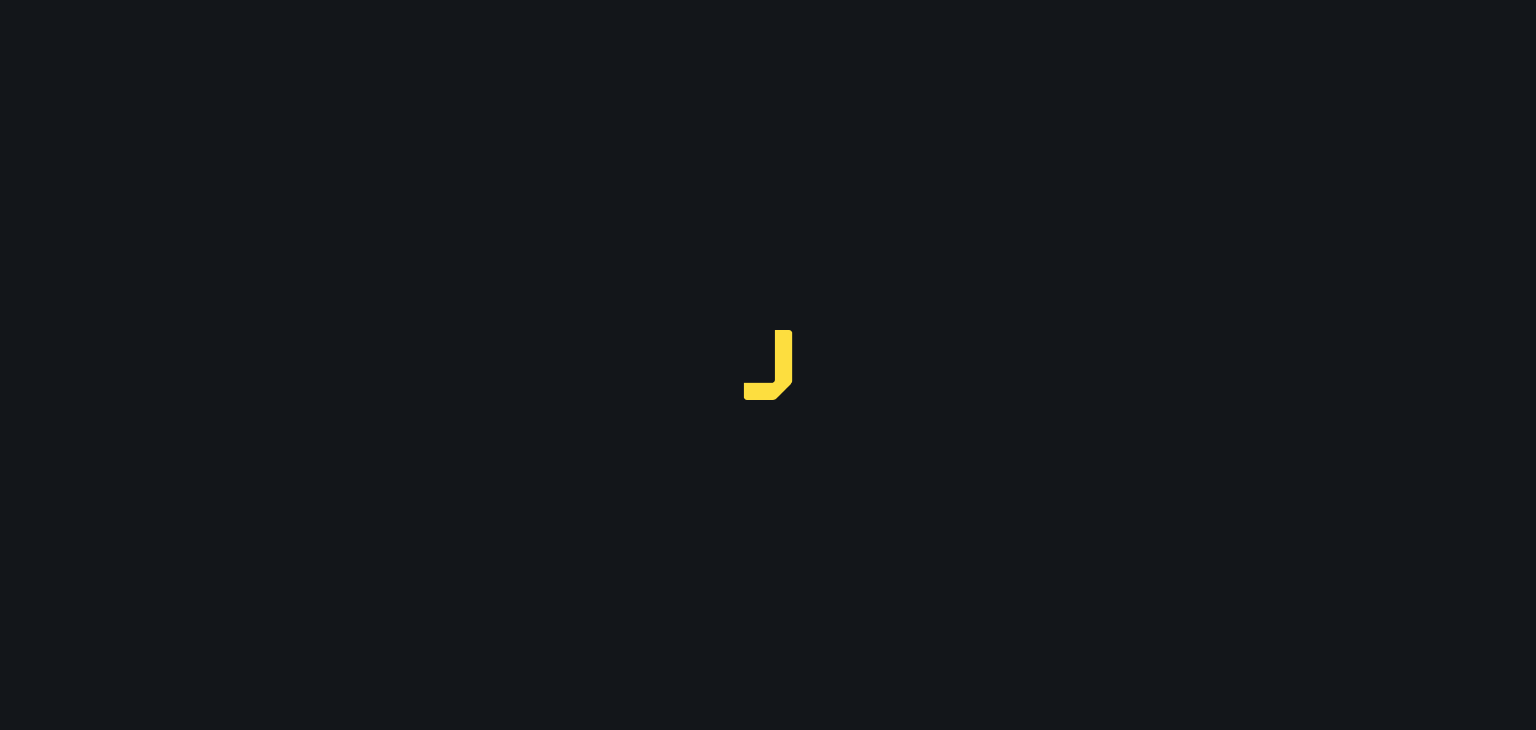 scroll, scrollTop: 0, scrollLeft: 0, axis: both 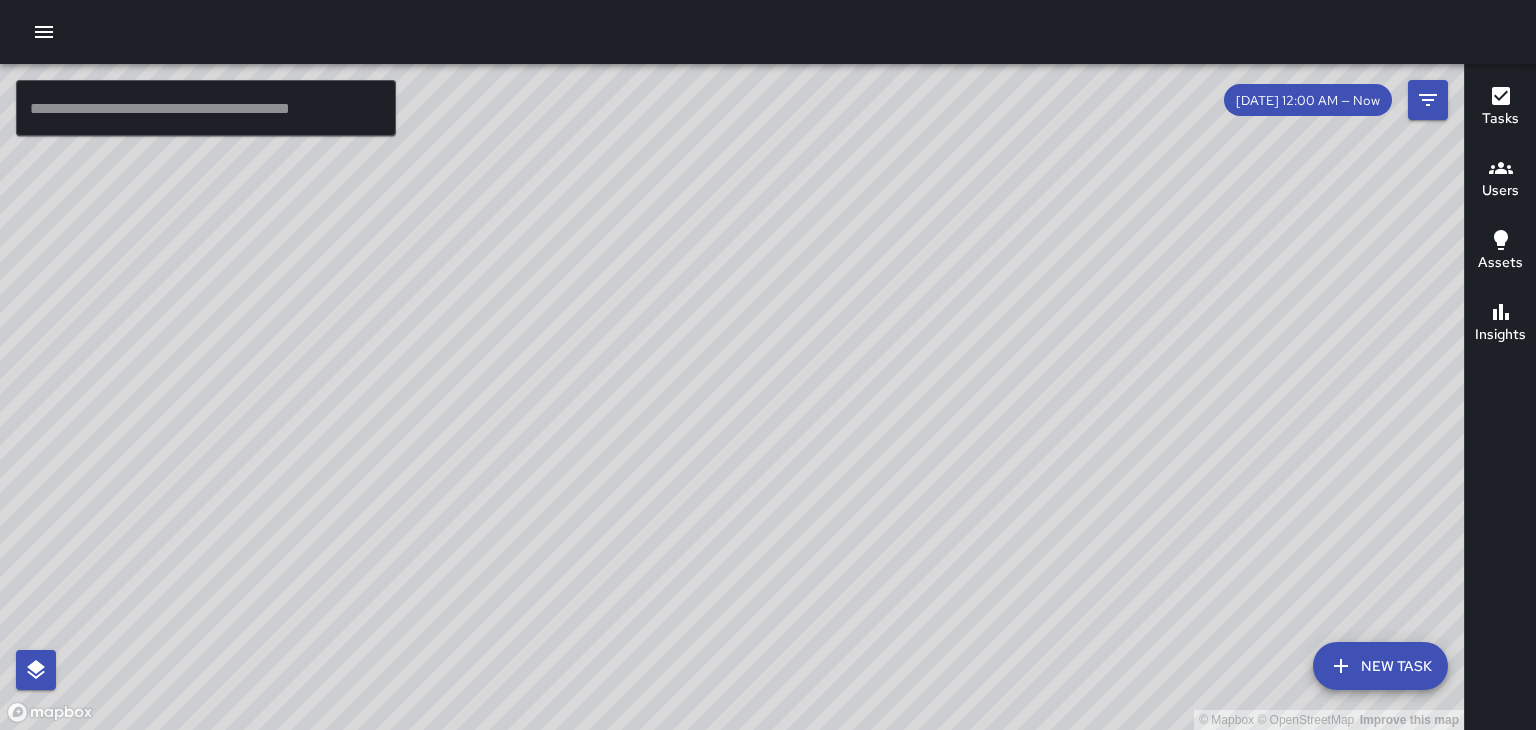 click on "Users" at bounding box center (1500, 191) 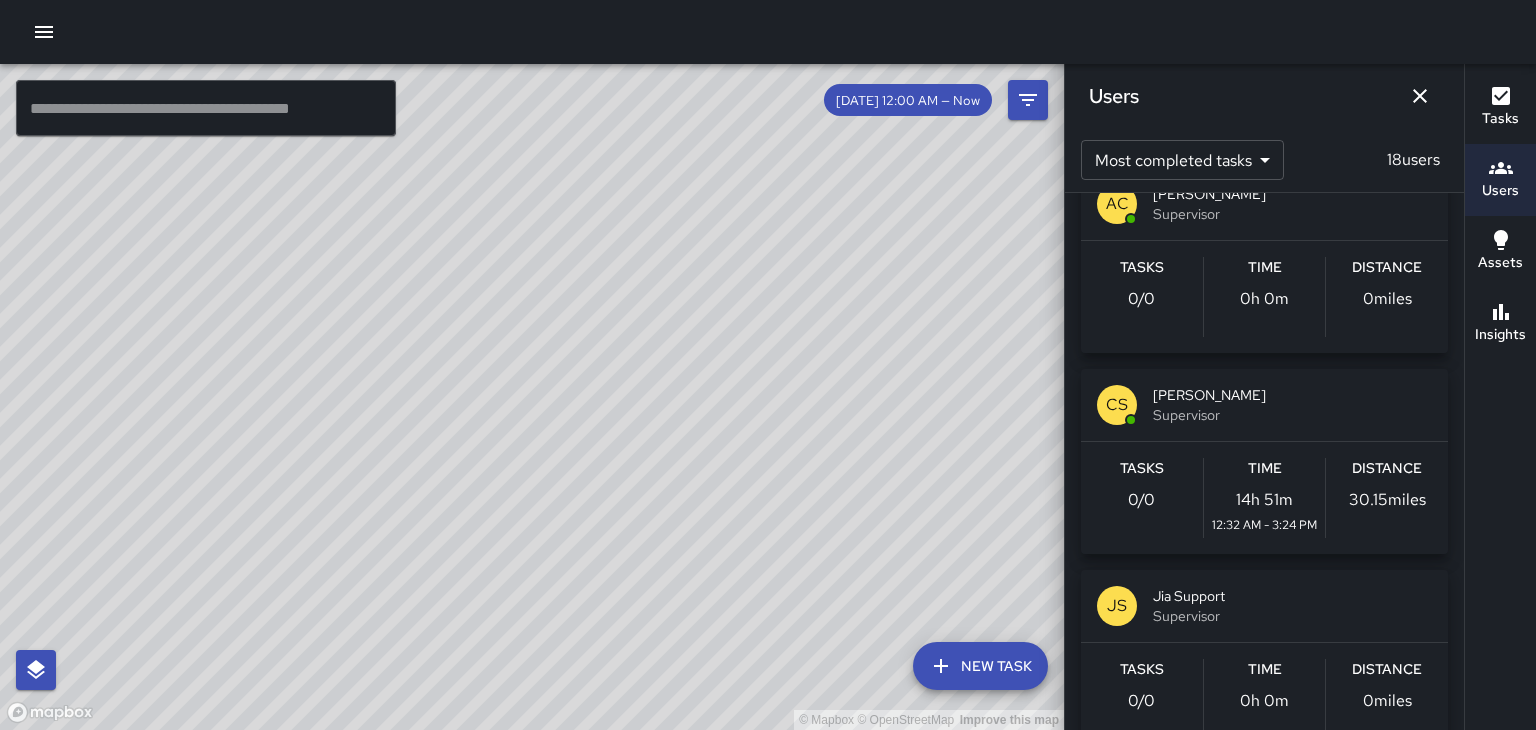 scroll, scrollTop: 2251, scrollLeft: 0, axis: vertical 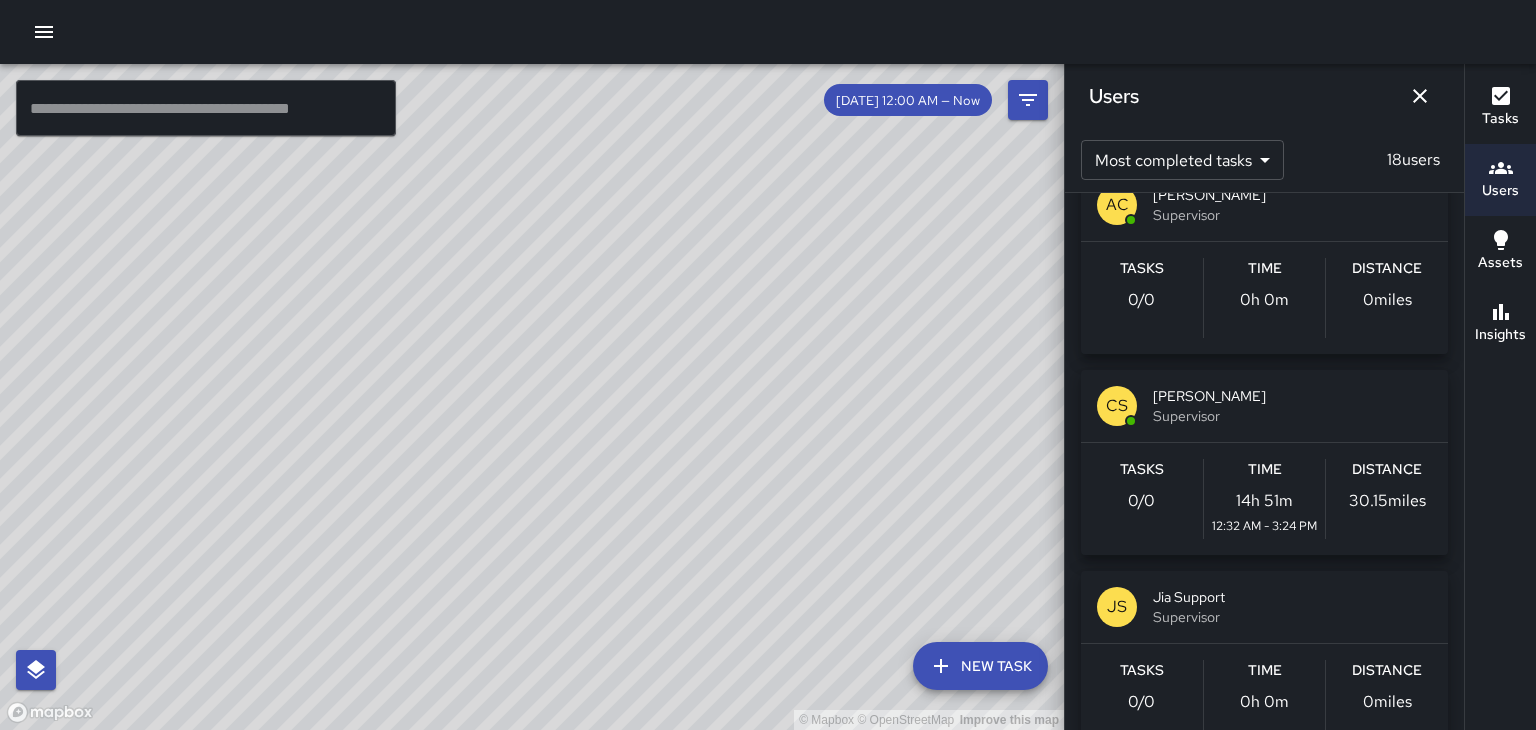click on "[PERSON_NAME]" at bounding box center [1292, 195] 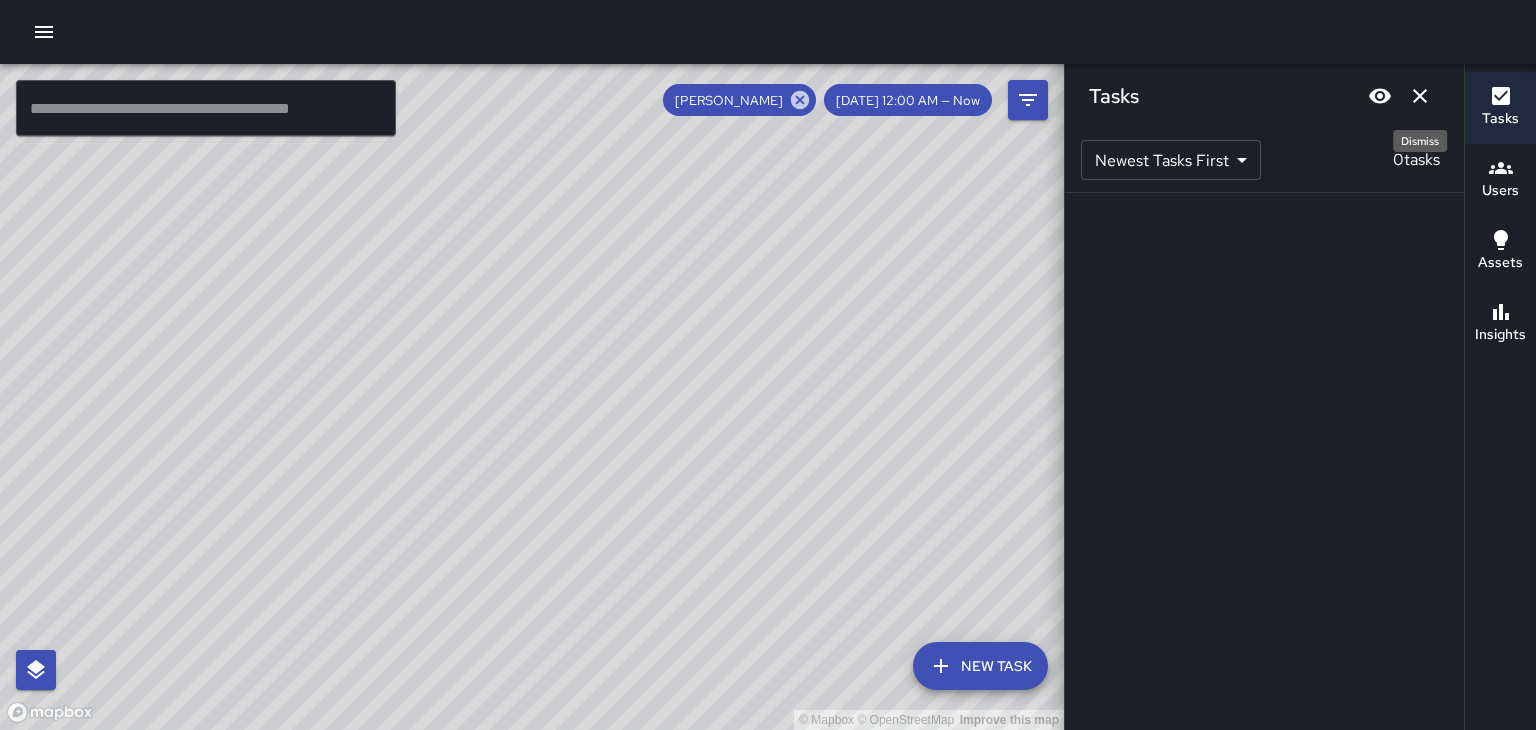 click 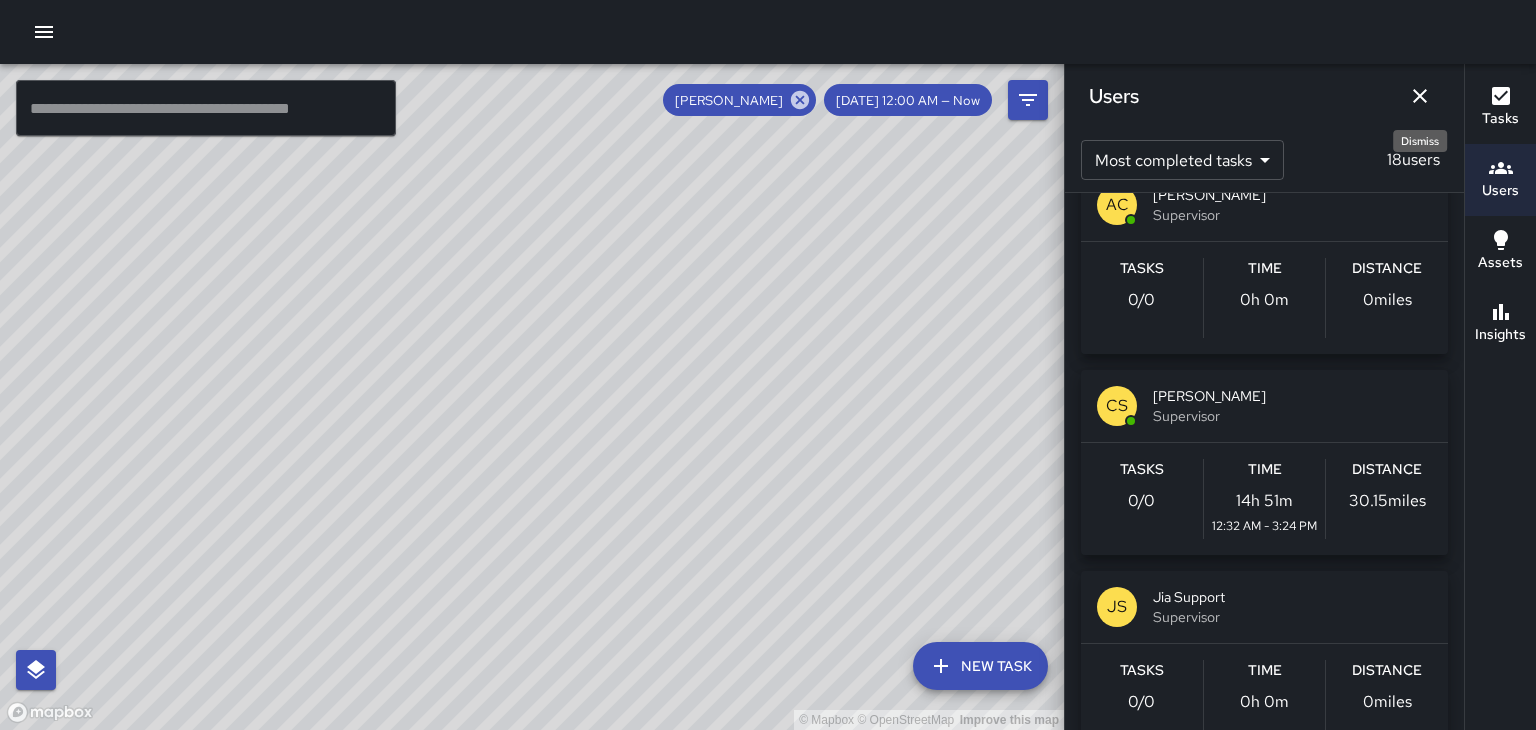 click on "[PERSON_NAME]" at bounding box center (1292, 396) 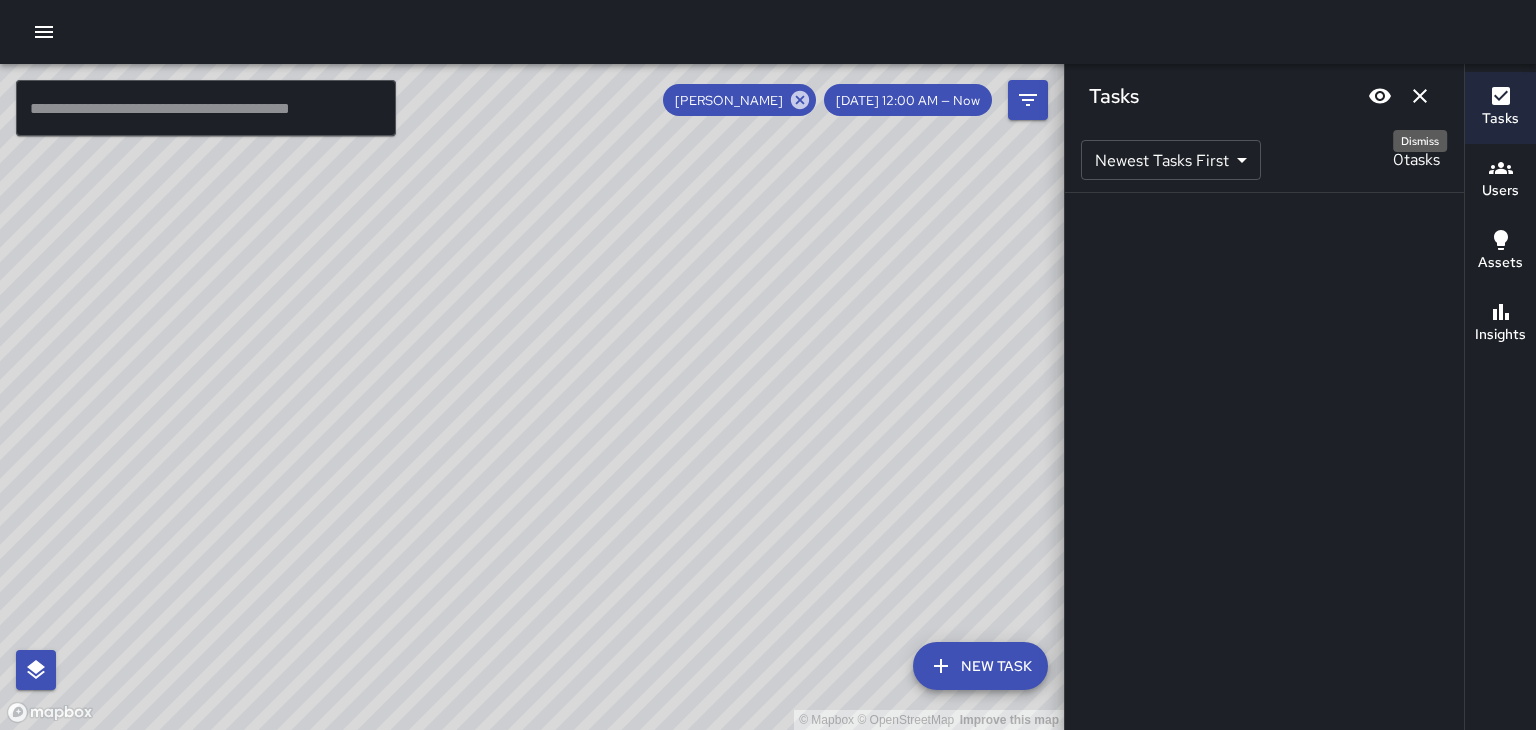 click 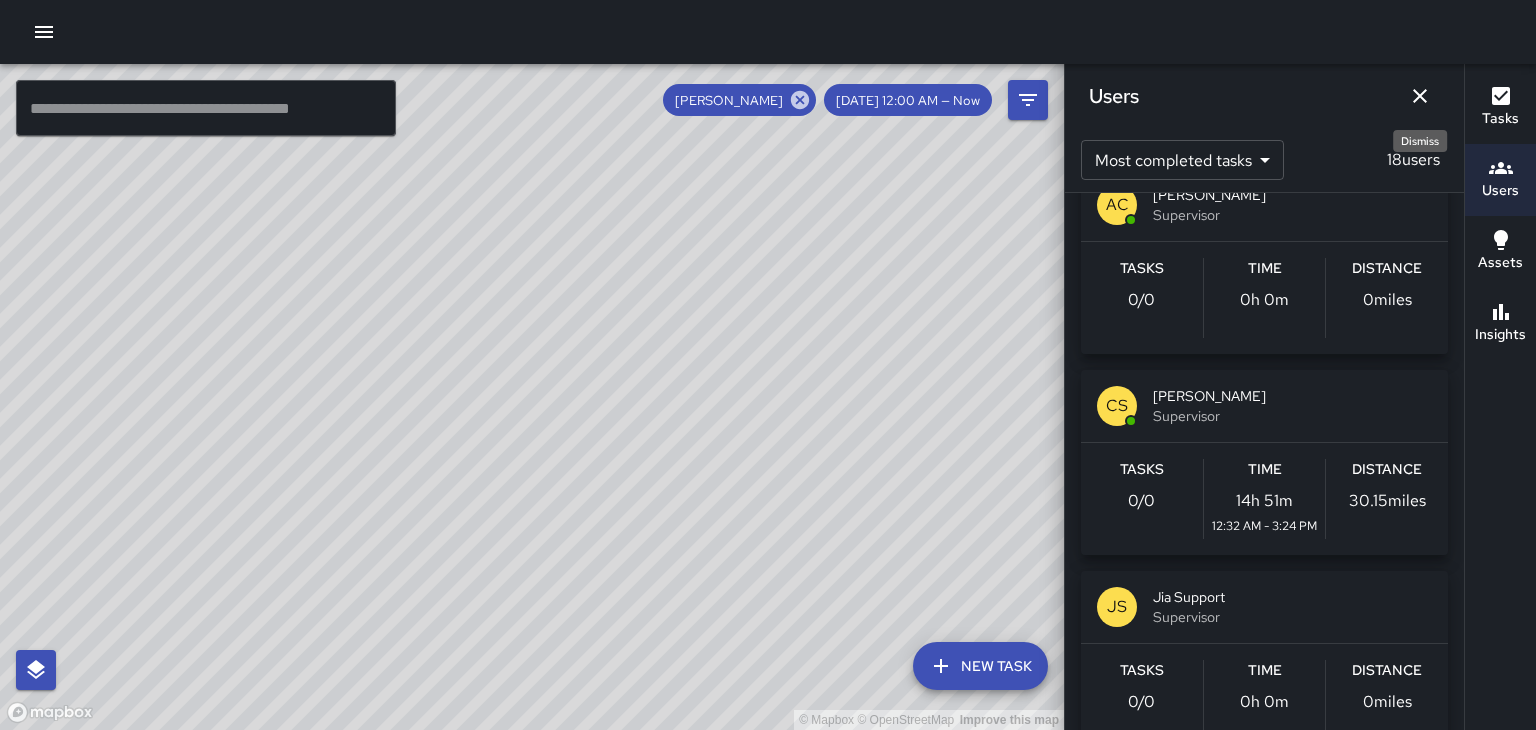 click 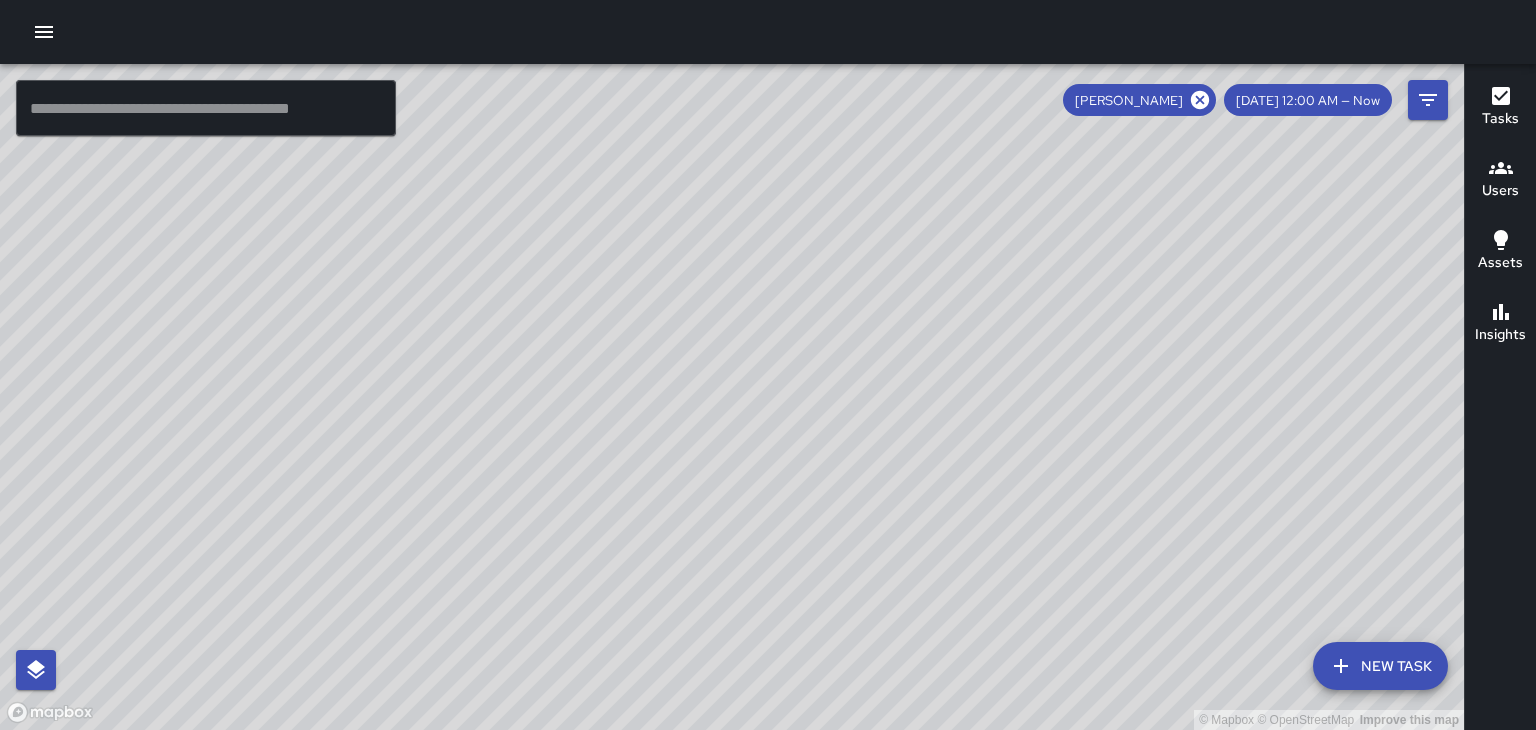 click 